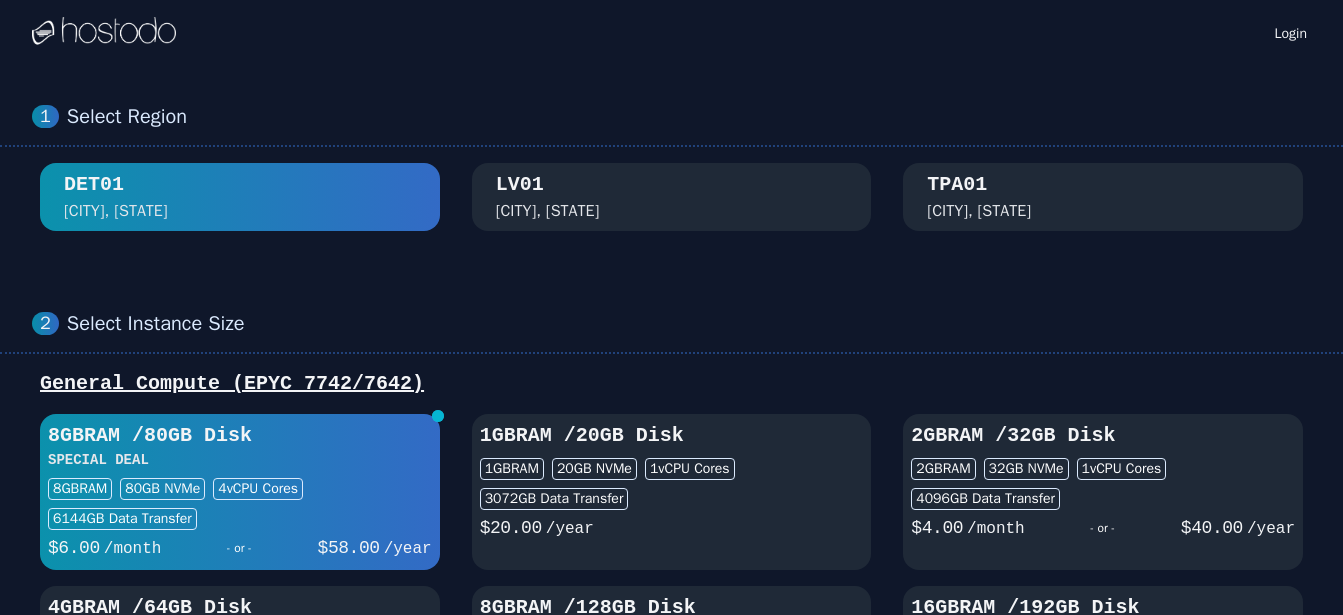 scroll, scrollTop: 102, scrollLeft: 0, axis: vertical 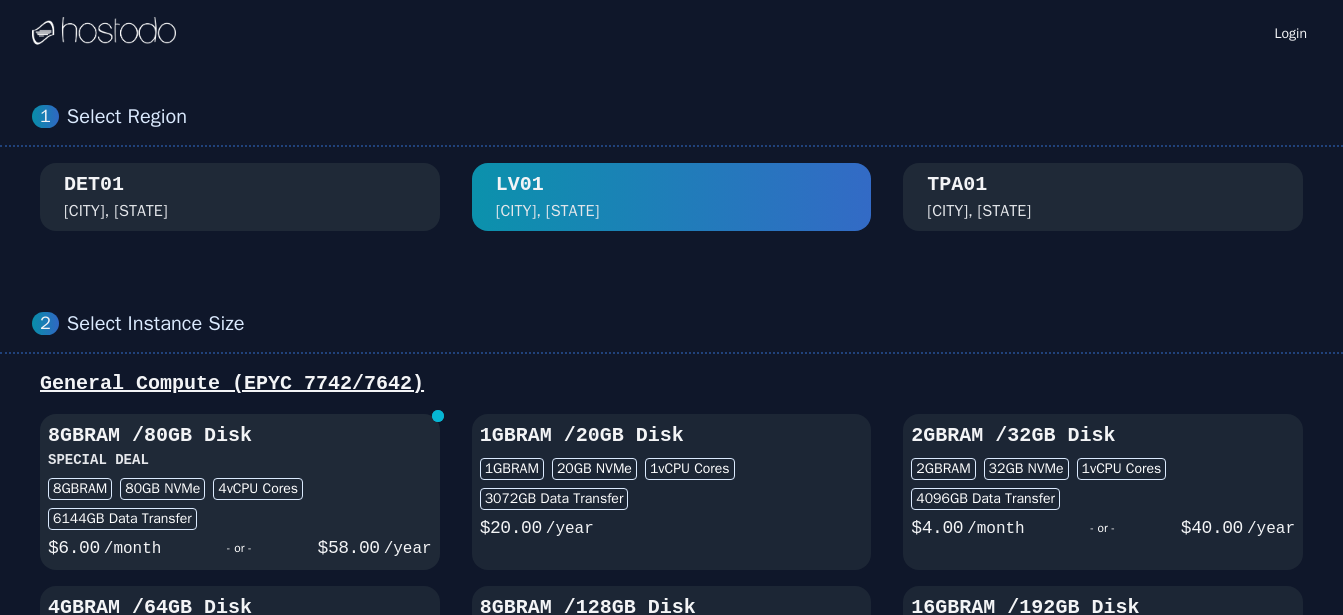 click on "8GB  RAM  /  80 GB Disk" at bounding box center (240, 436) 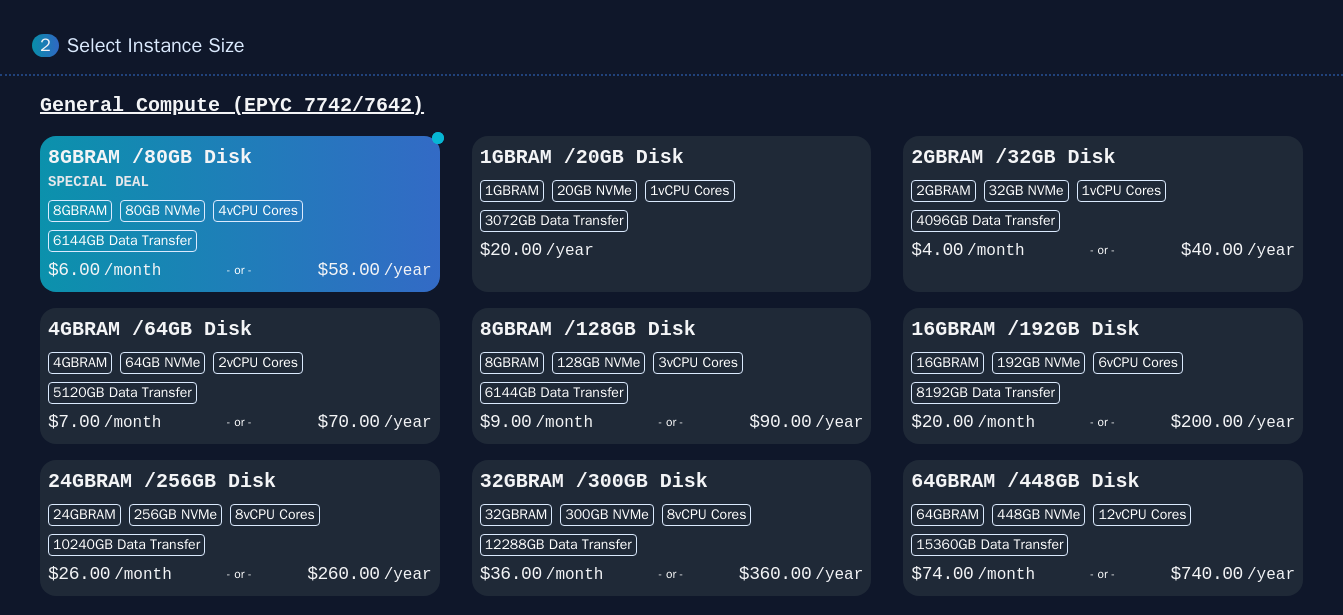 scroll, scrollTop: 306, scrollLeft: 0, axis: vertical 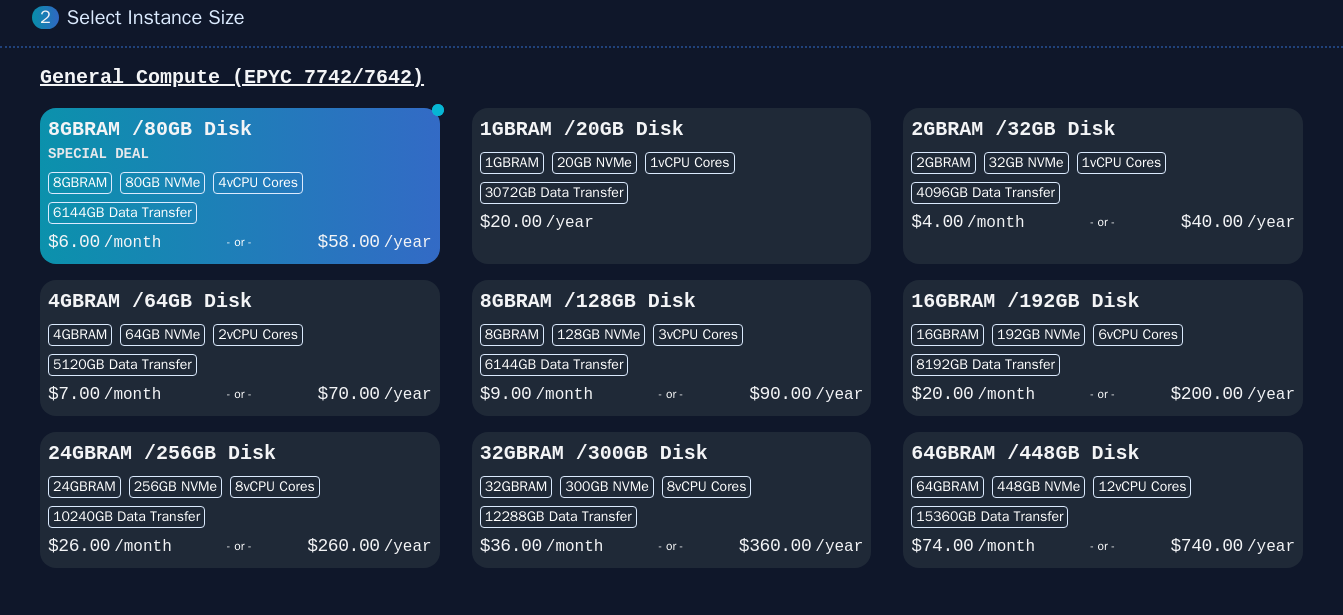 click on "6144 GB Data Transfer" at bounding box center [672, 365] 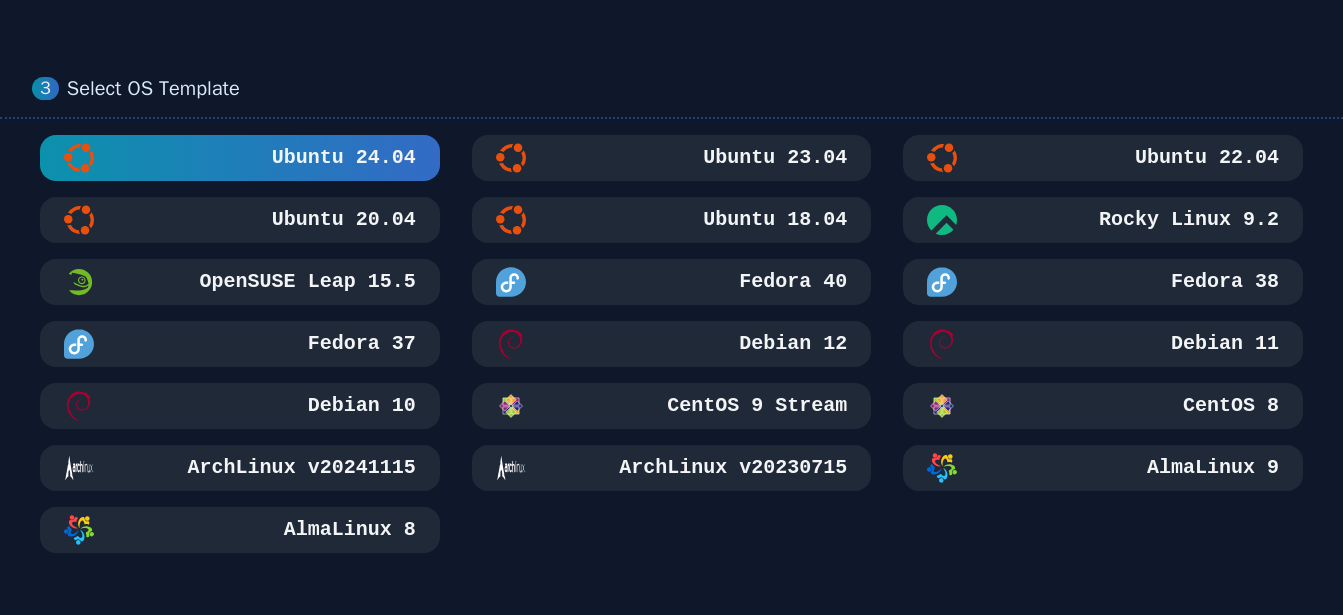 scroll, scrollTop: 918, scrollLeft: 0, axis: vertical 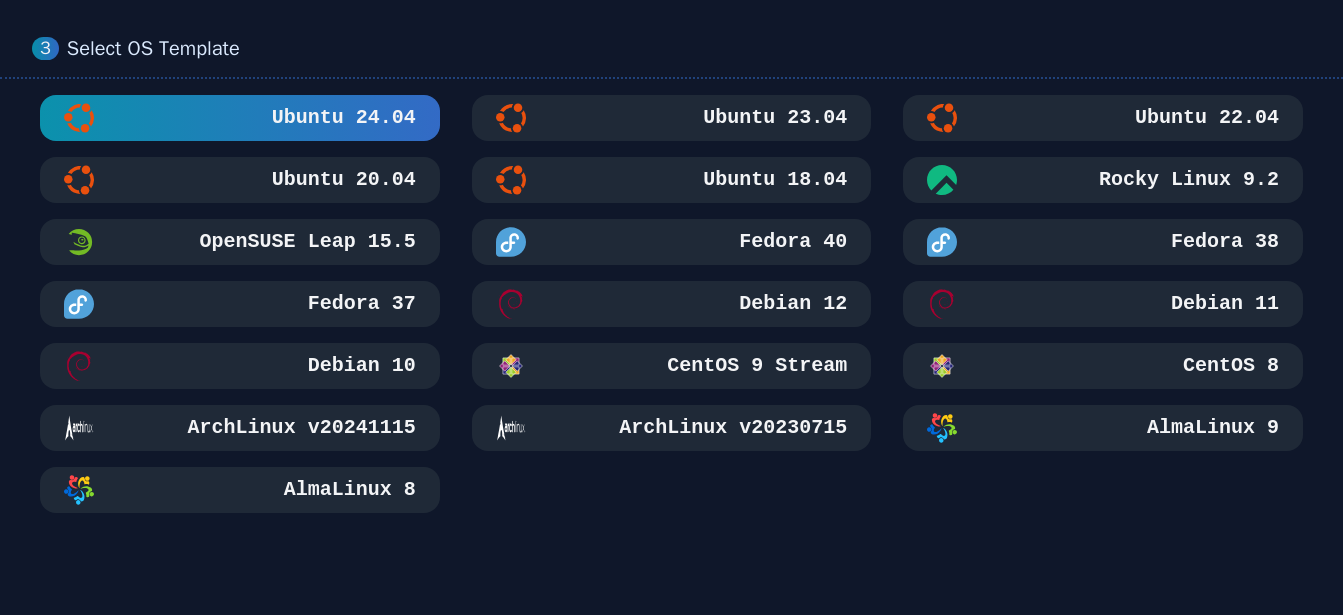 click on "AlmaLinux 9" at bounding box center (1103, 428) 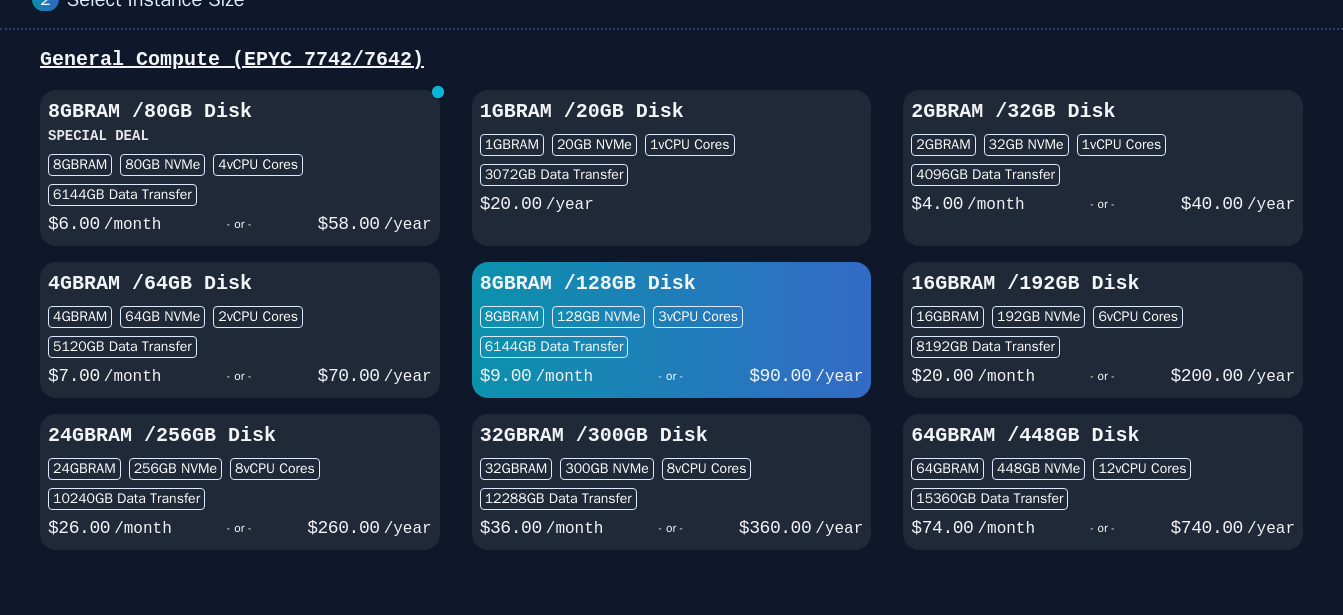 scroll, scrollTop: 0, scrollLeft: 0, axis: both 